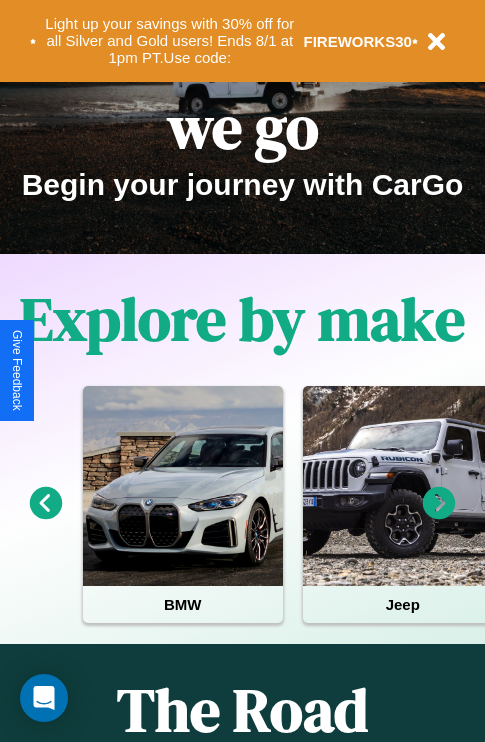 scroll, scrollTop: 308, scrollLeft: 0, axis: vertical 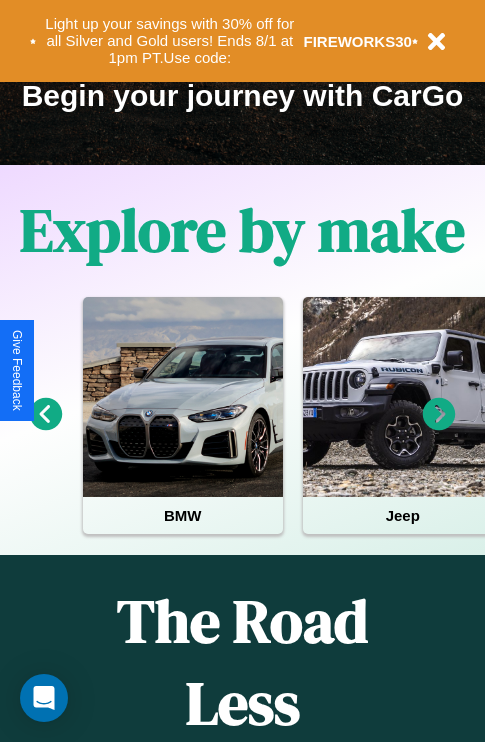 click 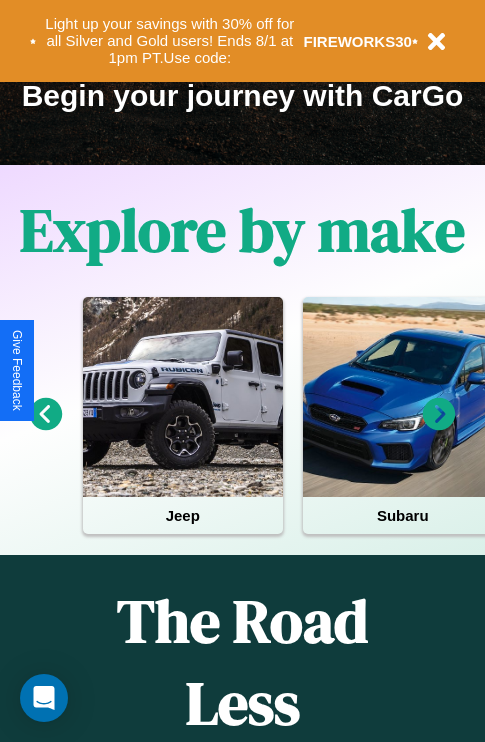 click 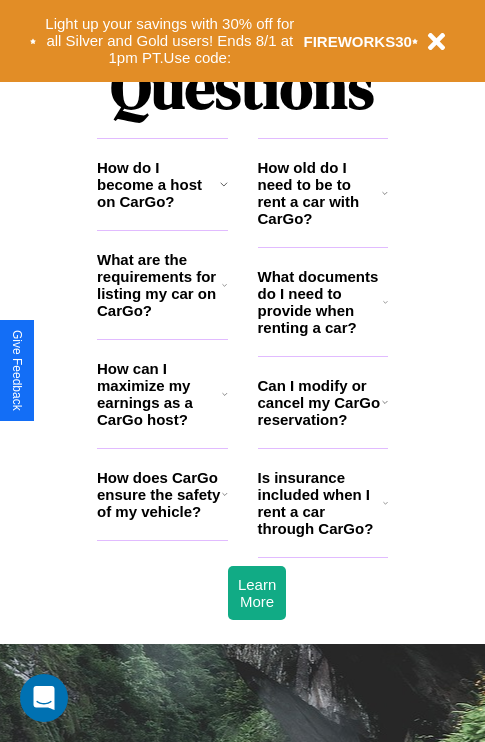 scroll, scrollTop: 2423, scrollLeft: 0, axis: vertical 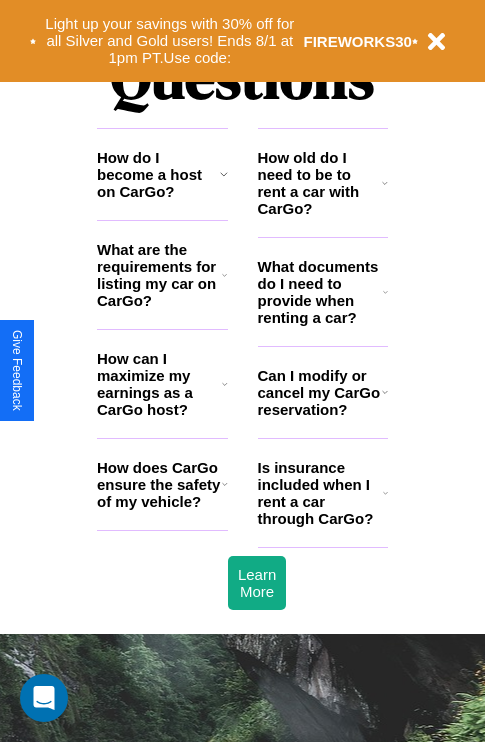 click 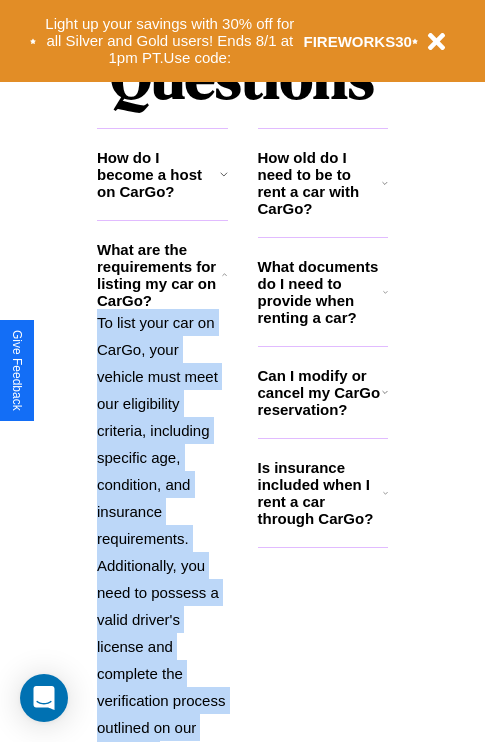 scroll, scrollTop: 2704, scrollLeft: 0, axis: vertical 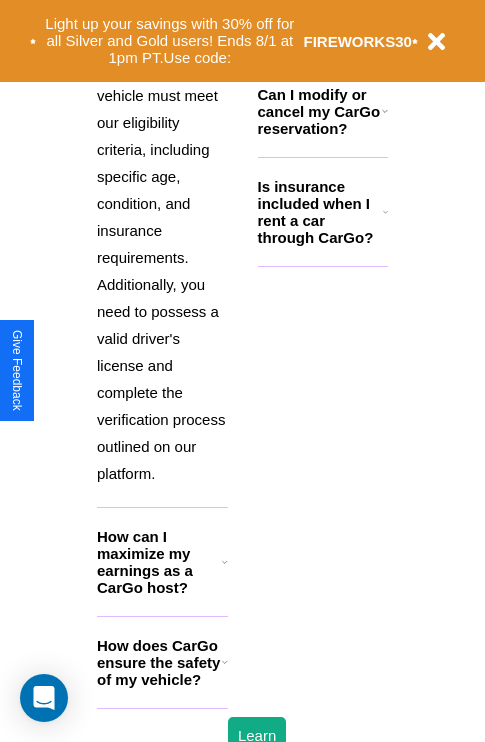 click on "How does CarGo ensure the safety of my vehicle?" at bounding box center (159, 662) 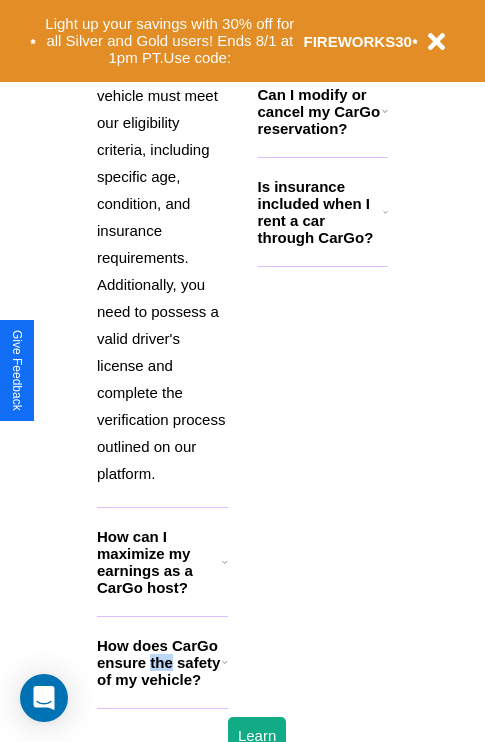scroll, scrollTop: 1951, scrollLeft: 0, axis: vertical 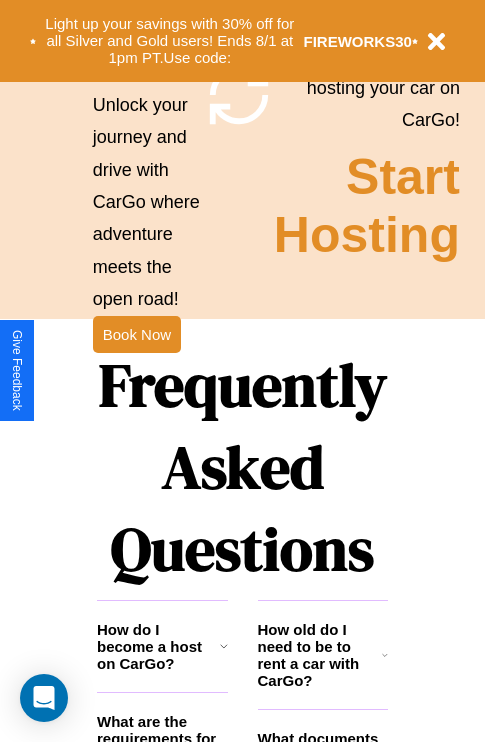 click on "How old do I need to be to rent a car with CarGo?" at bounding box center [320, 655] 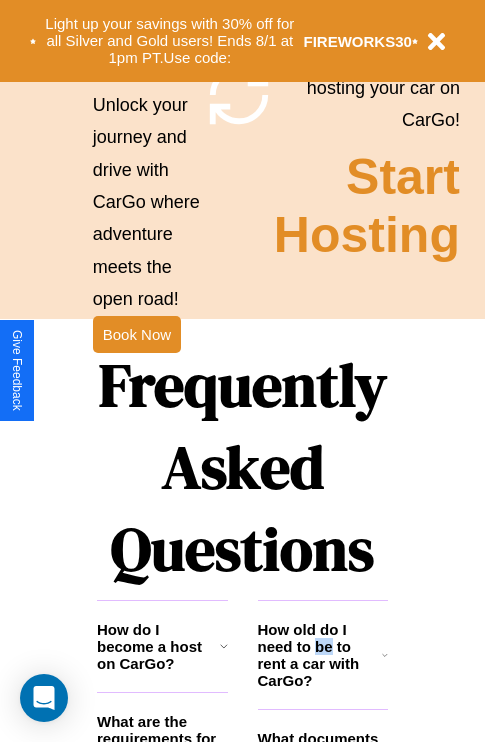 scroll, scrollTop: 2215, scrollLeft: 0, axis: vertical 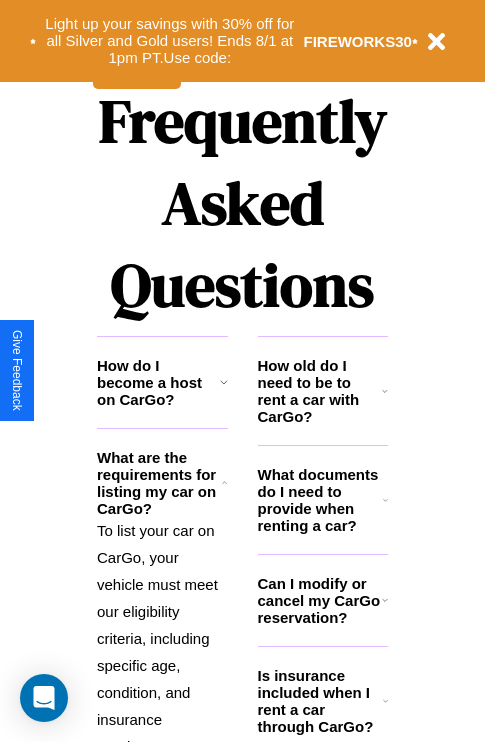 click 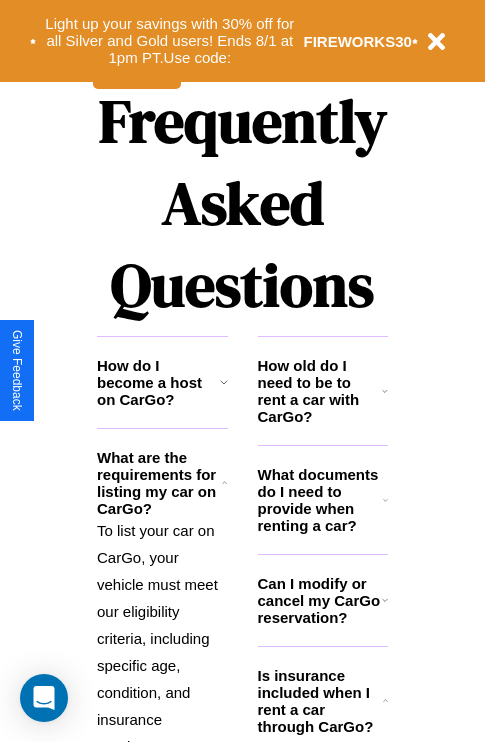 click on "How do I become a host on CarGo?" at bounding box center [158, 382] 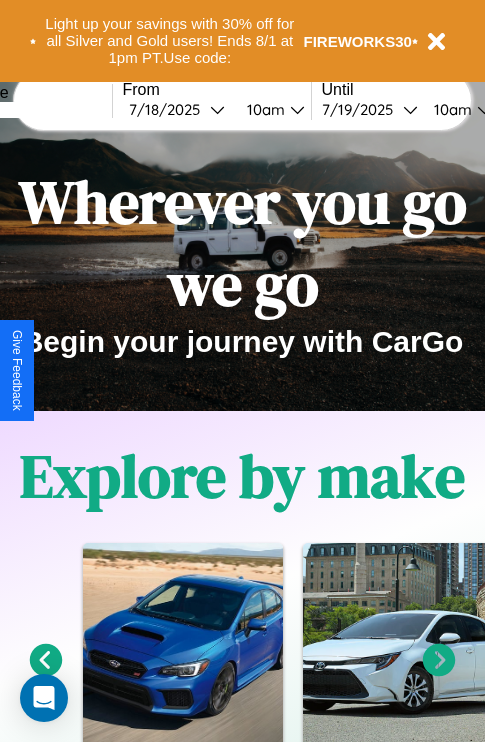 scroll, scrollTop: 0, scrollLeft: 0, axis: both 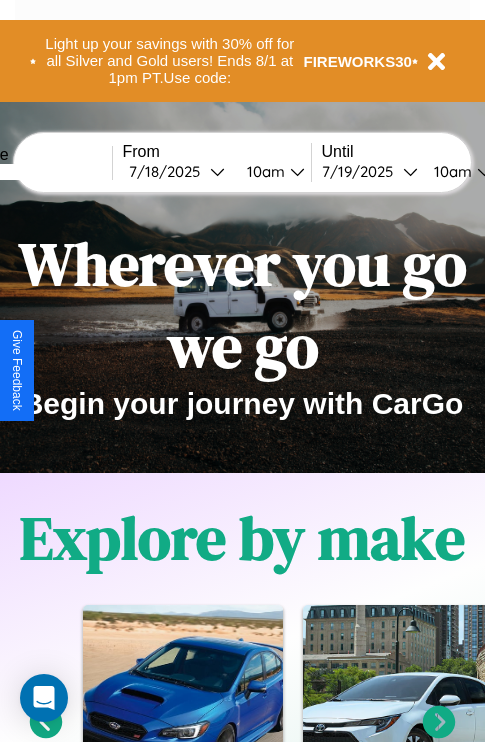 click at bounding box center (37, 172) 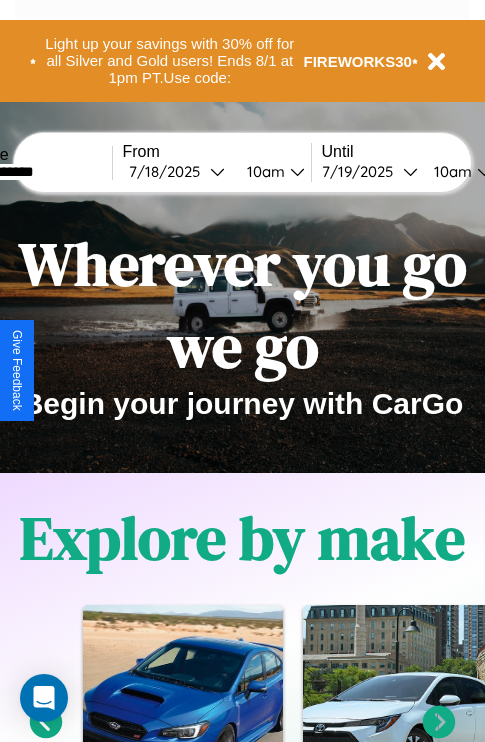 type on "**********" 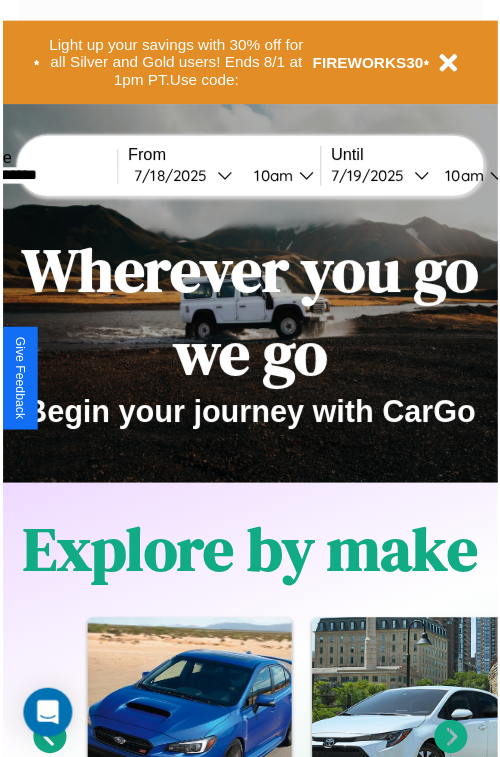select on "*" 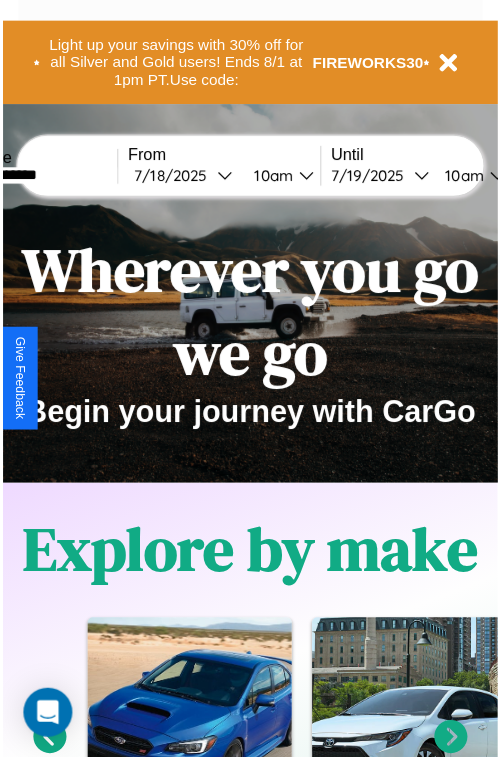 select on "****" 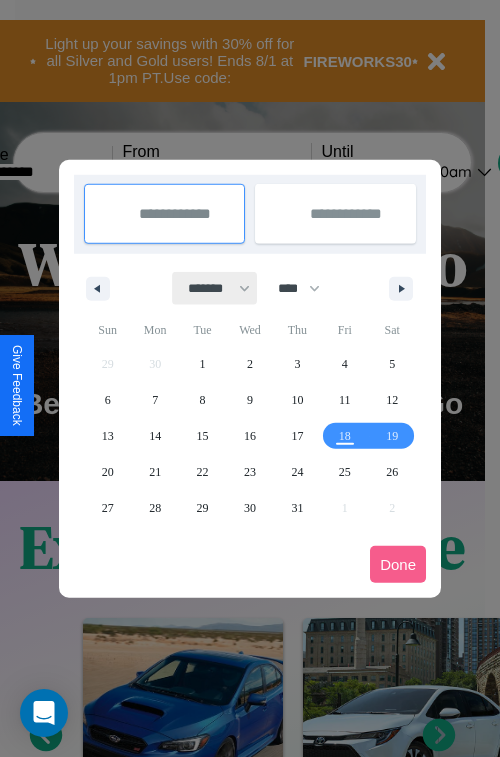 click on "******* ******** ***** ***** *** **** **** ****** ********* ******* ******** ********" at bounding box center (215, 288) 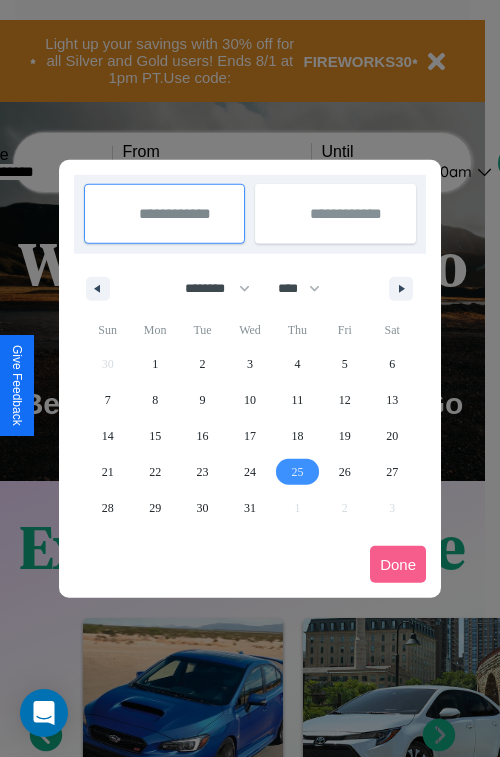 click on "25" at bounding box center [297, 472] 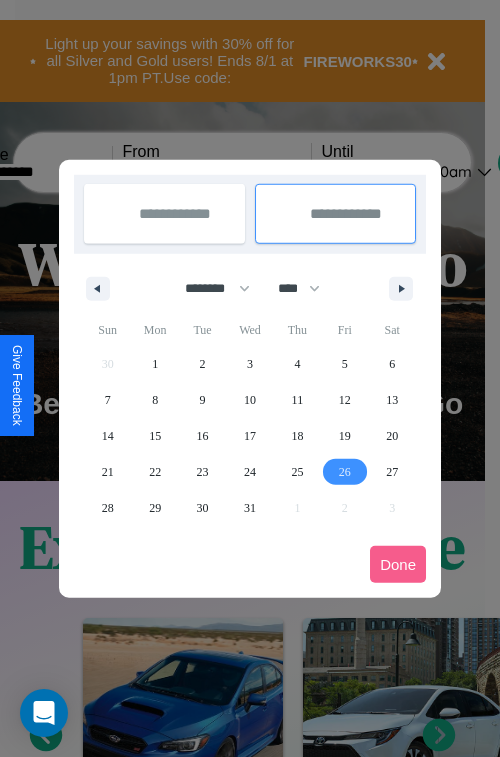 click on "26" at bounding box center (345, 472) 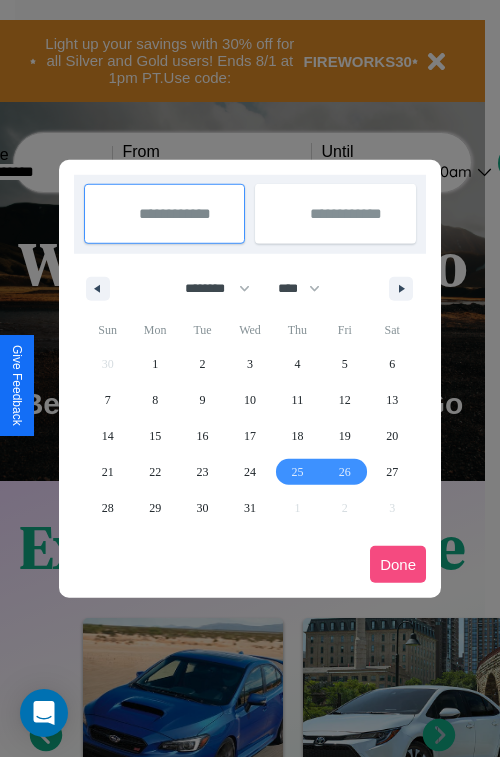 click on "Done" at bounding box center (398, 564) 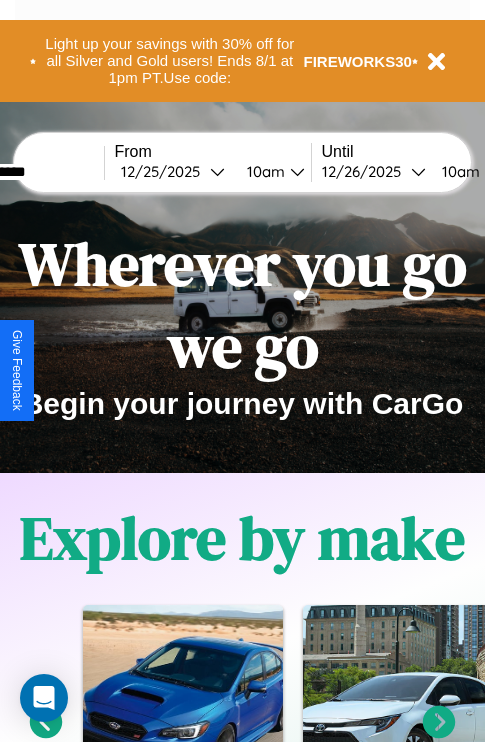 click on "10am" at bounding box center (263, 171) 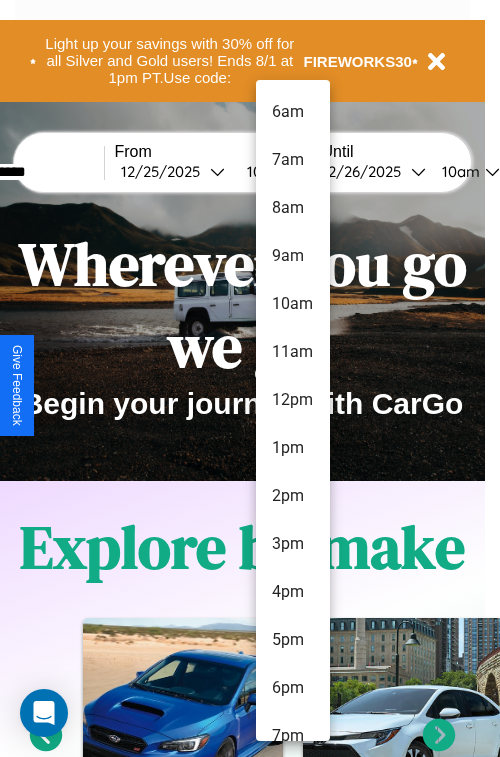 click on "6pm" at bounding box center [293, 688] 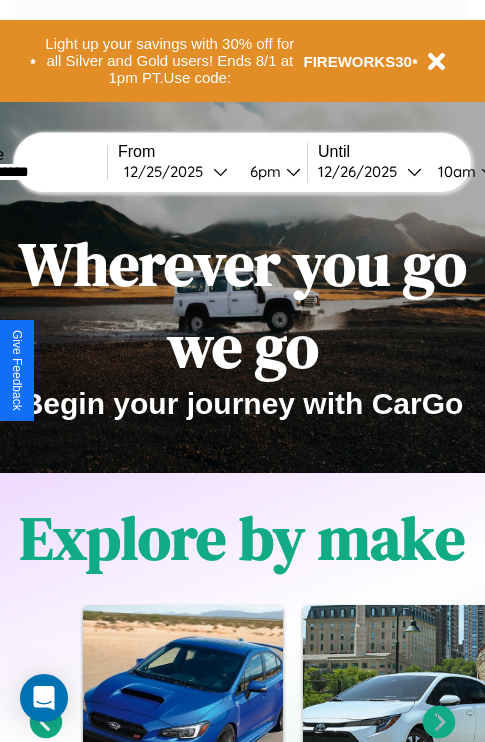 click on "10am" at bounding box center [454, 171] 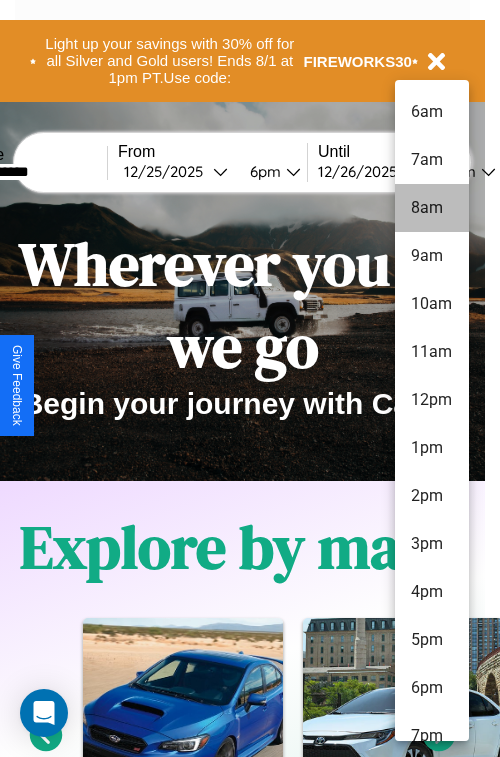 click on "8am" at bounding box center (432, 208) 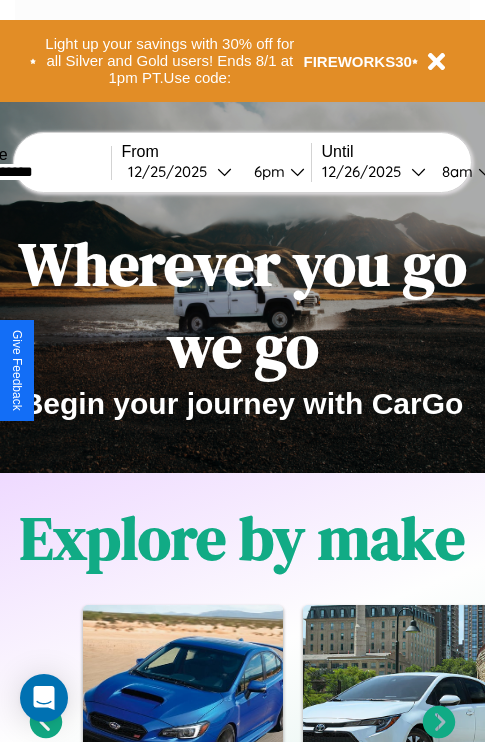 scroll, scrollTop: 0, scrollLeft: 76, axis: horizontal 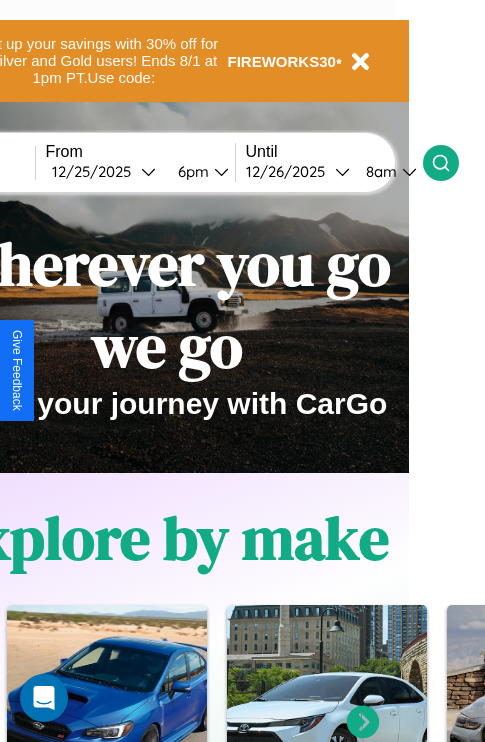 click 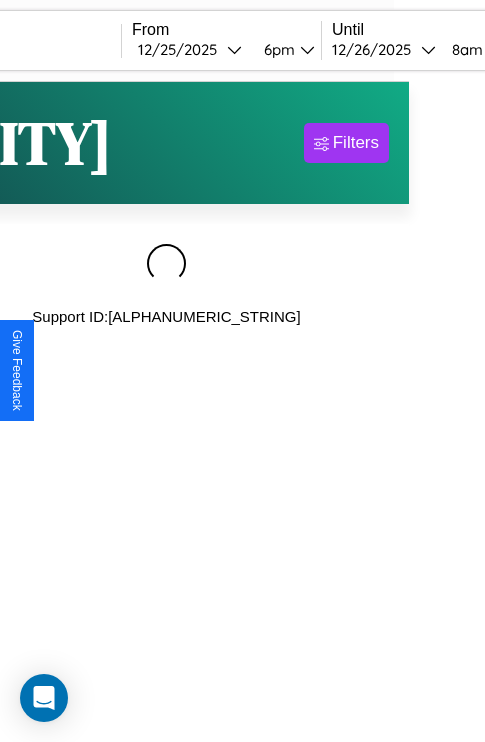 scroll, scrollTop: 0, scrollLeft: 0, axis: both 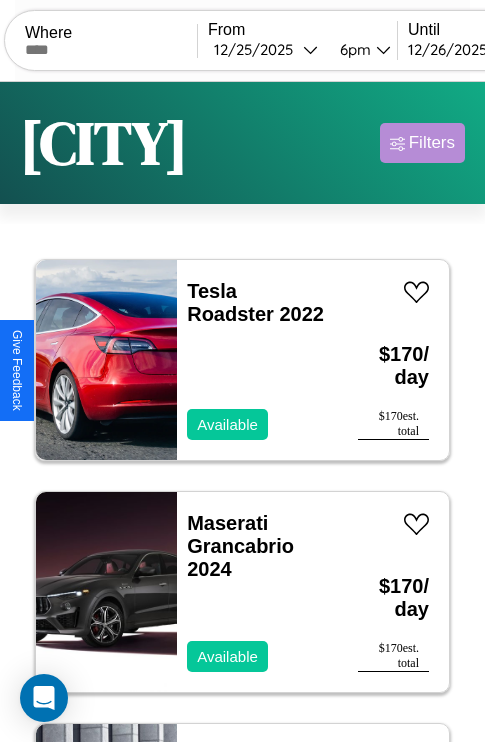 click on "Filters" at bounding box center [432, 143] 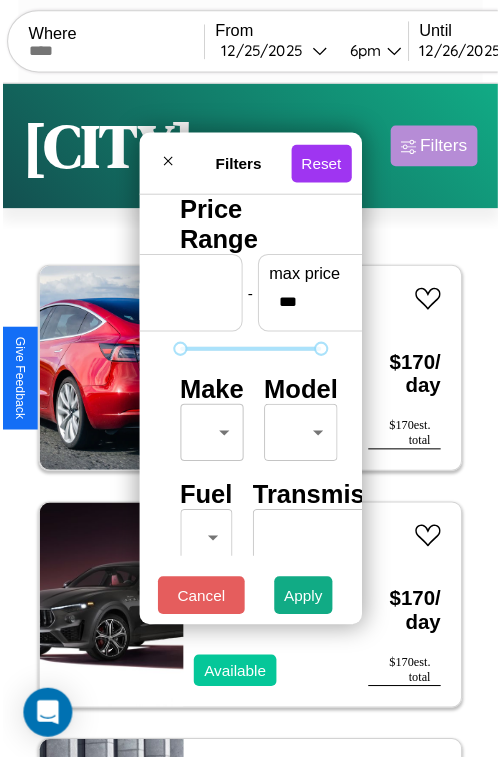 scroll, scrollTop: 59, scrollLeft: 0, axis: vertical 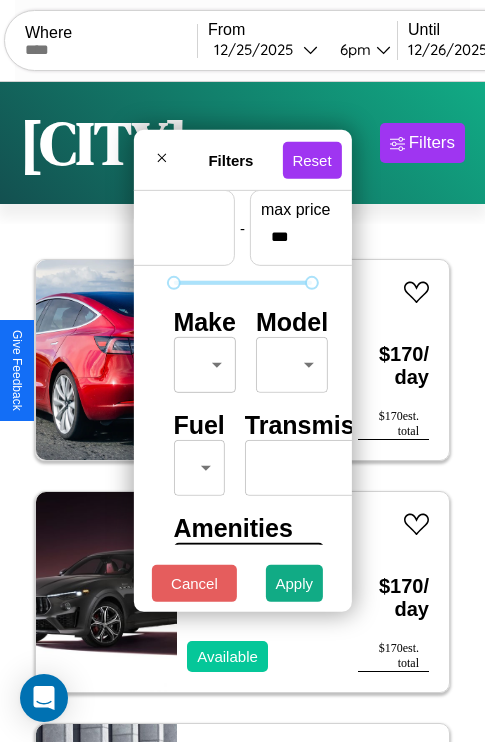 click on "CarGo Where From [MONTH] / [DAY] / [YEAR] [TIME] Until [MONTH] / [DAY] / [YEAR] [TIME] Become a Host Login Sign Up [CITY] Filters [NUMBER] cars in this area These cars can be picked up in this city. Tesla   Roadster   [YEAR] Available $ [PRICE]  / day $ [PRICE]  est. total Maserati   Grancabrio   [YEAR] Available $ [PRICE]  / day $ [PRICE]  est. total Volvo   S80   [YEAR] Available $ [PRICE]  / day $ [PRICE]  est. total Fiat   500X   [YEAR] Available $ [PRICE]  / day $ [PRICE]  est. total Mazda   B-Series   [YEAR] Available $ [PRICE]  / day $ [PRICE]  est. total Hummer   H1   [YEAR] Available $ [PRICE]  / day $ [PRICE]  est. total Infiniti   Q40   [YEAR] Available $ [PRICE]  / day $ [PRICE]  est. total Audi   RS 6 Avant   [YEAR] Available $ [PRICE]  / day $ [PRICE]  est. total Jaguar   XK   [YEAR] Unavailable $ [PRICE]  / day $ [PRICE]  est. total Lexus   RX   [YEAR] Unavailable $ [PRICE]  / day $ [PRICE]  est. total Bentley   Arnage   [YEAR] Available $ [PRICE]  / day $ [PRICE]  est. total Maserati   Quattroporte   [YEAR] Available $ [PRICE]  / day $ [PRICE]  est. total Mazda   Mazda6   [YEAR] Available $ [PRICE]  / day $ [PRICE]  est. total Land Rover     [YEAR] $ $" at bounding box center (242, 412) 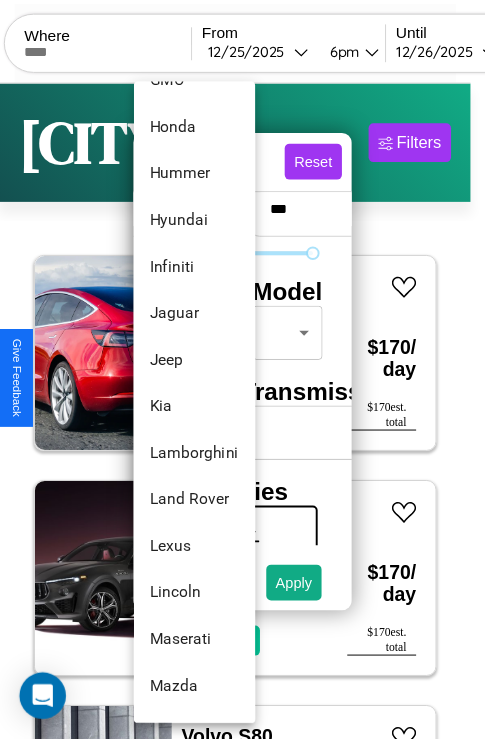 scroll, scrollTop: 758, scrollLeft: 0, axis: vertical 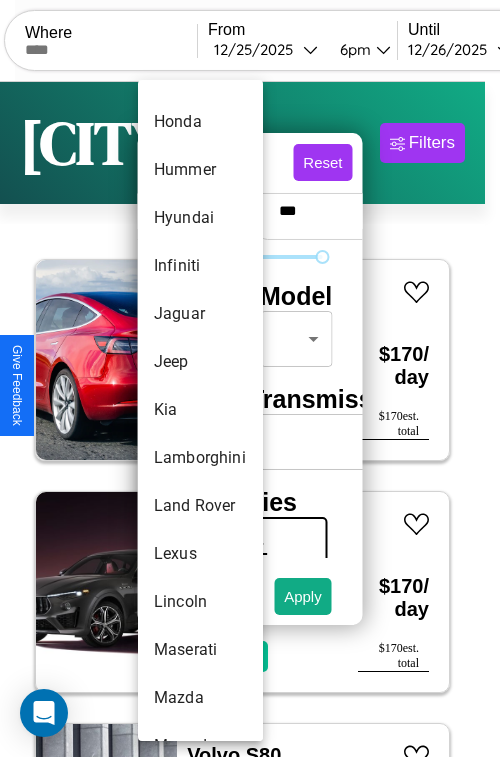 click on "Kia" at bounding box center [200, 410] 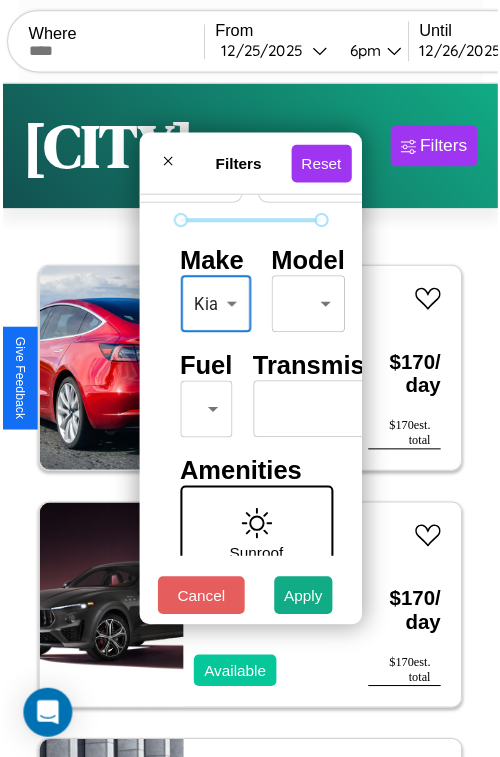 scroll, scrollTop: 162, scrollLeft: 0, axis: vertical 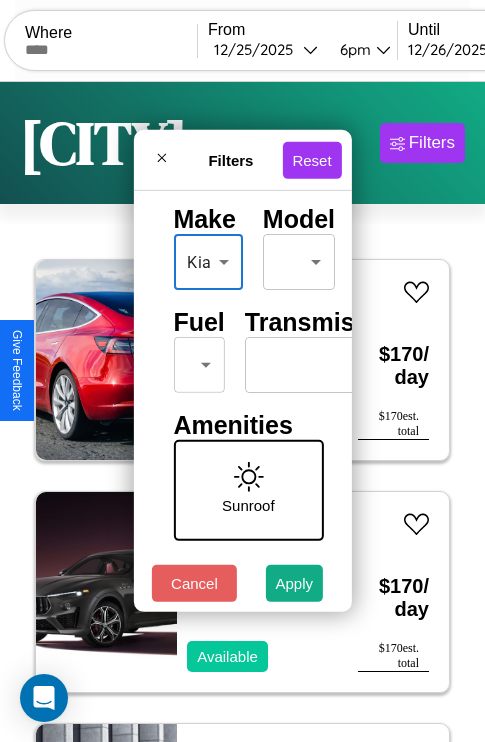 click on "CarGo Where From [MONTH] / [DAY] / [YEAR] [TIME] Until [MONTH] / [DAY] / [YEAR] [TIME] Become a Host Login Sign Up [CITY] Filters [NUMBER] cars in this area These cars can be picked up in this city. Tesla   Roadster   [YEAR] Available $ [PRICE]  / day $ [PRICE]  est. total Maserati   Grancabrio   [YEAR] Available $ [PRICE]  / day $ [PRICE]  est. total Volvo   S80   [YEAR] Available $ [PRICE]  / day $ [PRICE]  est. total Fiat   500X   [YEAR] Available $ [PRICE]  / day $ [PRICE]  est. total Mazda   B-Series   [YEAR] Available $ [PRICE]  / day $ [PRICE]  est. total Hummer   H1   [YEAR] Available $ [PRICE]  / day $ [PRICE]  est. total Infiniti   Q40   [YEAR] Available $ [PRICE]  / day $ [PRICE]  est. total Audi   RS 6 Avant   [YEAR] Available $ [PRICE]  / day $ [PRICE]  est. total Jaguar   XK   [YEAR] Unavailable $ [PRICE]  / day $ [PRICE]  est. total Lexus   RX   [YEAR] Unavailable $ [PRICE]  / day $ [PRICE]  est. total Bentley   Arnage   [YEAR] Available $ [PRICE]  / day $ [PRICE]  est. total Maserati   Quattroporte   [YEAR] Available $ [PRICE]  / day $ [PRICE]  est. total Mazda   Mazda6   [YEAR] Available $ [PRICE]  / day $ [PRICE]  est. total Land Rover     [YEAR] $ $" at bounding box center (242, 412) 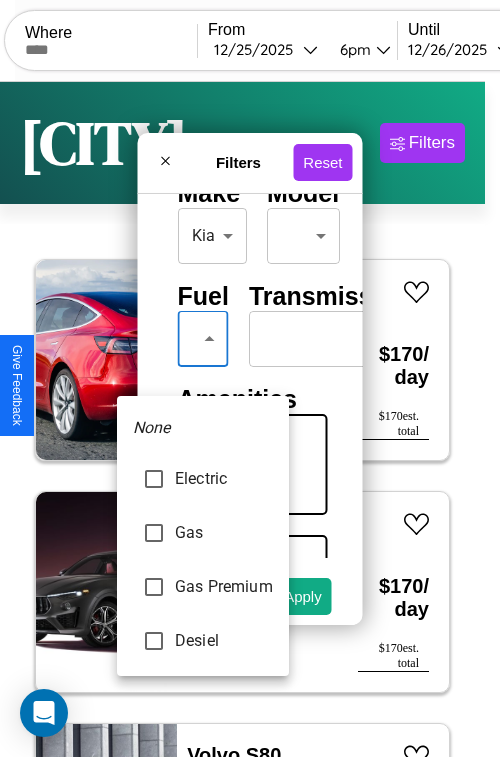 type on "********" 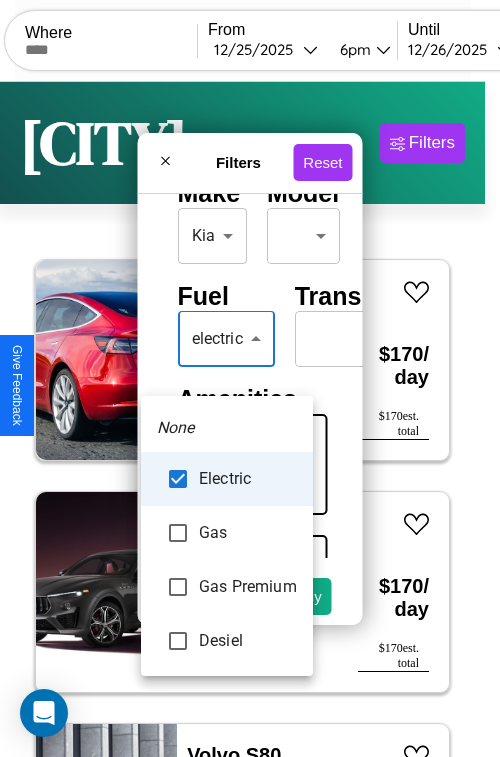 click at bounding box center (250, 378) 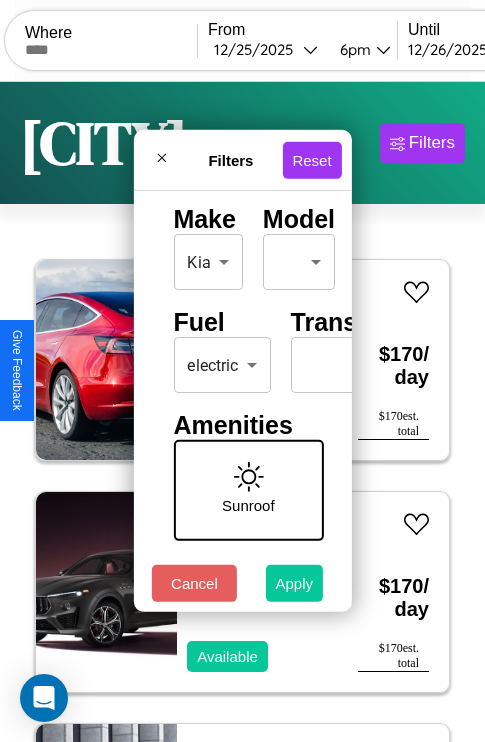 click on "Apply" at bounding box center (295, 583) 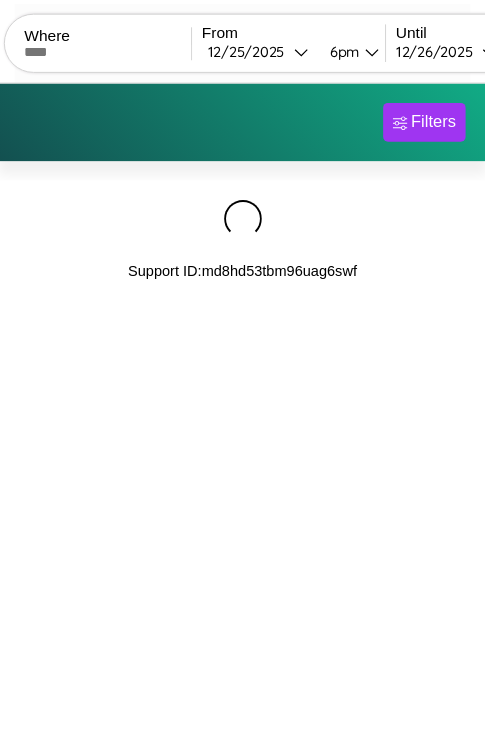 scroll, scrollTop: 0, scrollLeft: 0, axis: both 